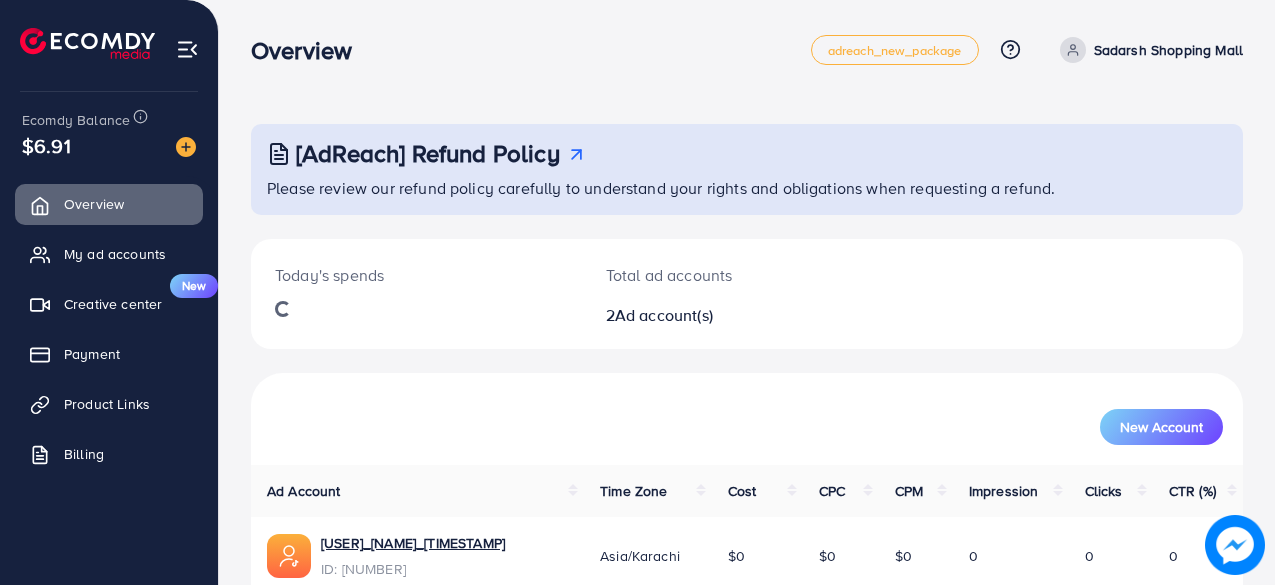 scroll, scrollTop: 0, scrollLeft: 0, axis: both 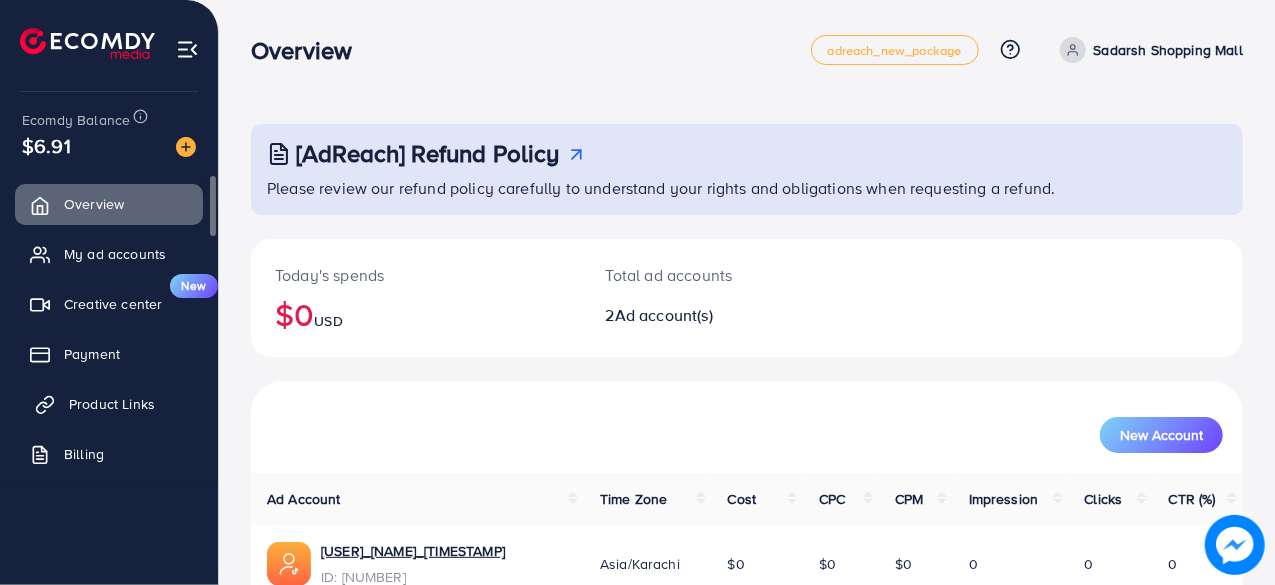 click on "Product Links" at bounding box center [112, 404] 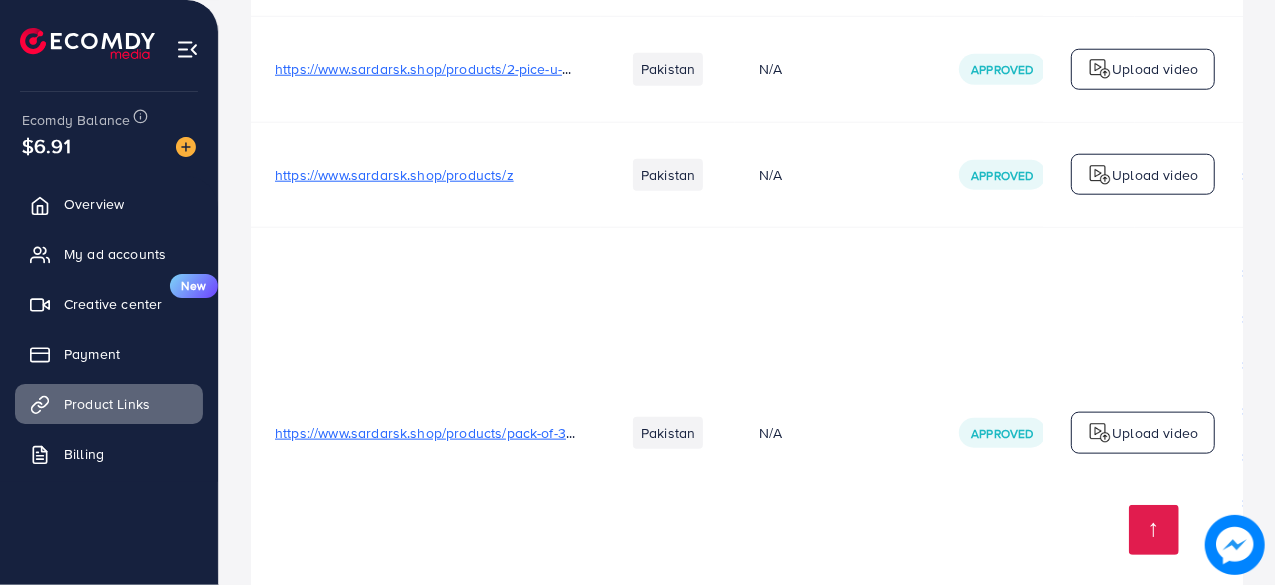 scroll, scrollTop: 1472, scrollLeft: 0, axis: vertical 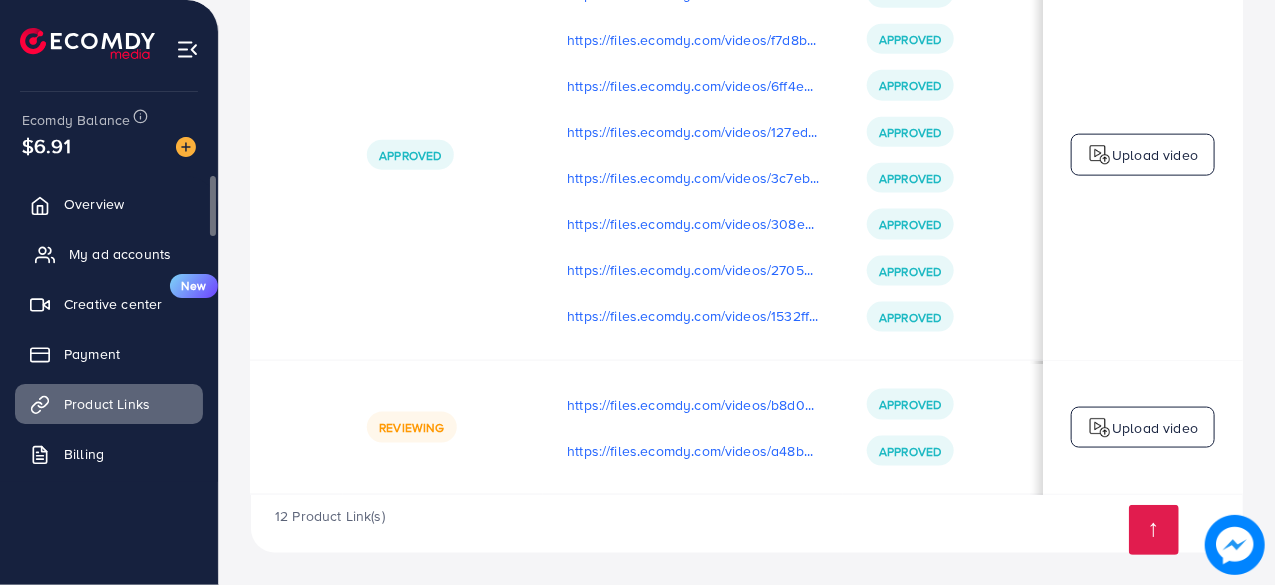 click on "My ad accounts" at bounding box center (120, 254) 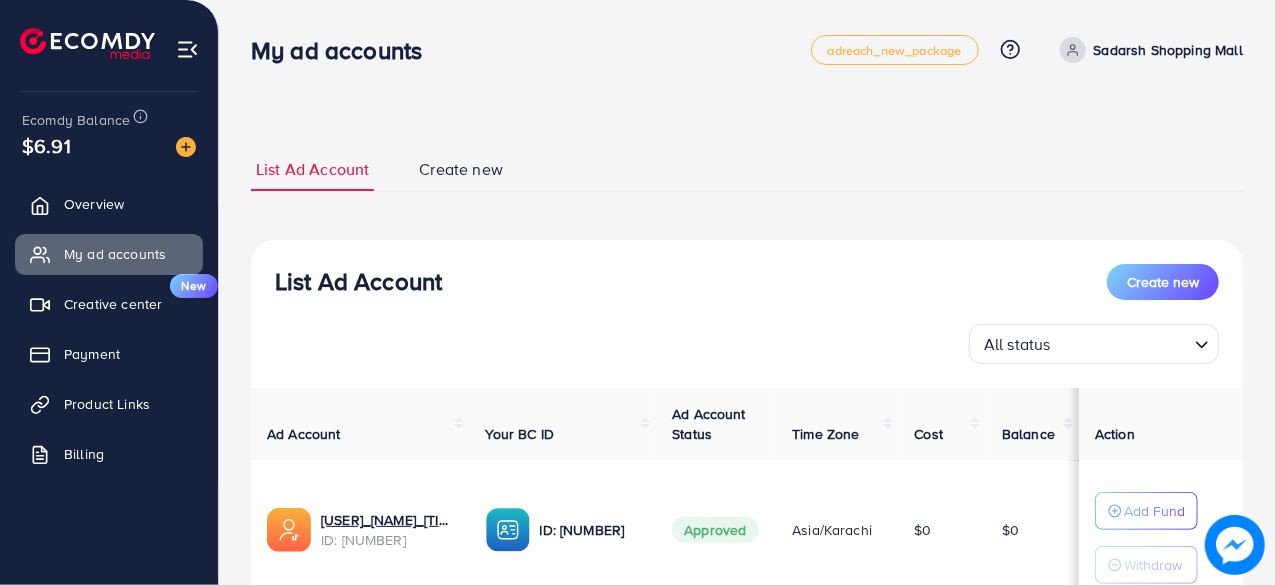 scroll, scrollTop: 297, scrollLeft: 0, axis: vertical 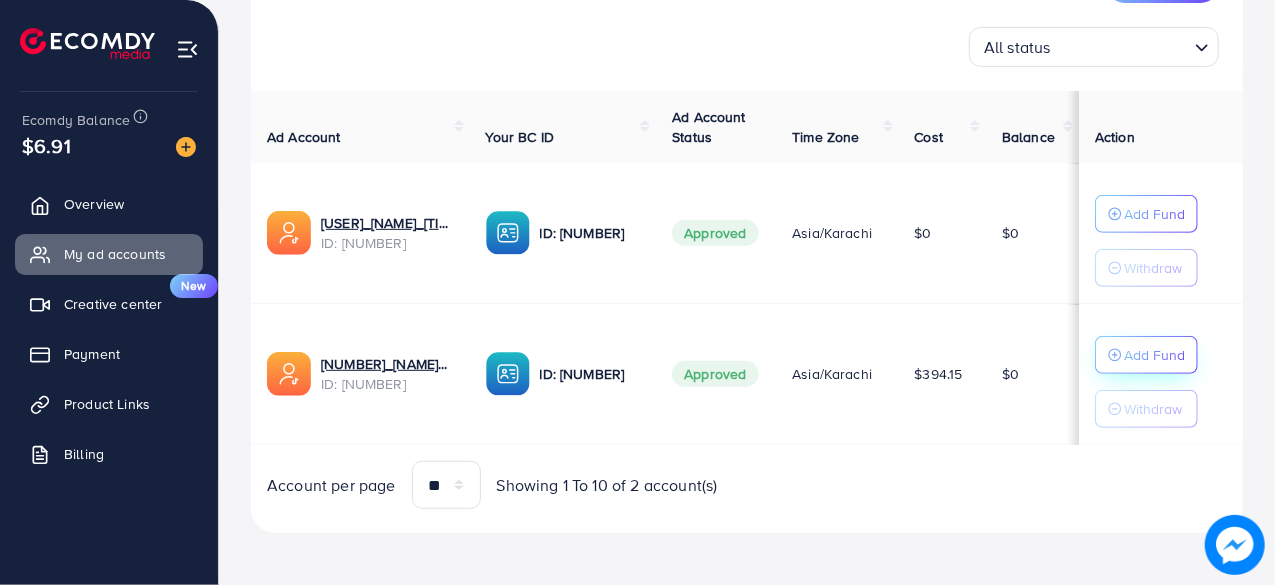 click on "Add Fund" at bounding box center [1154, 214] 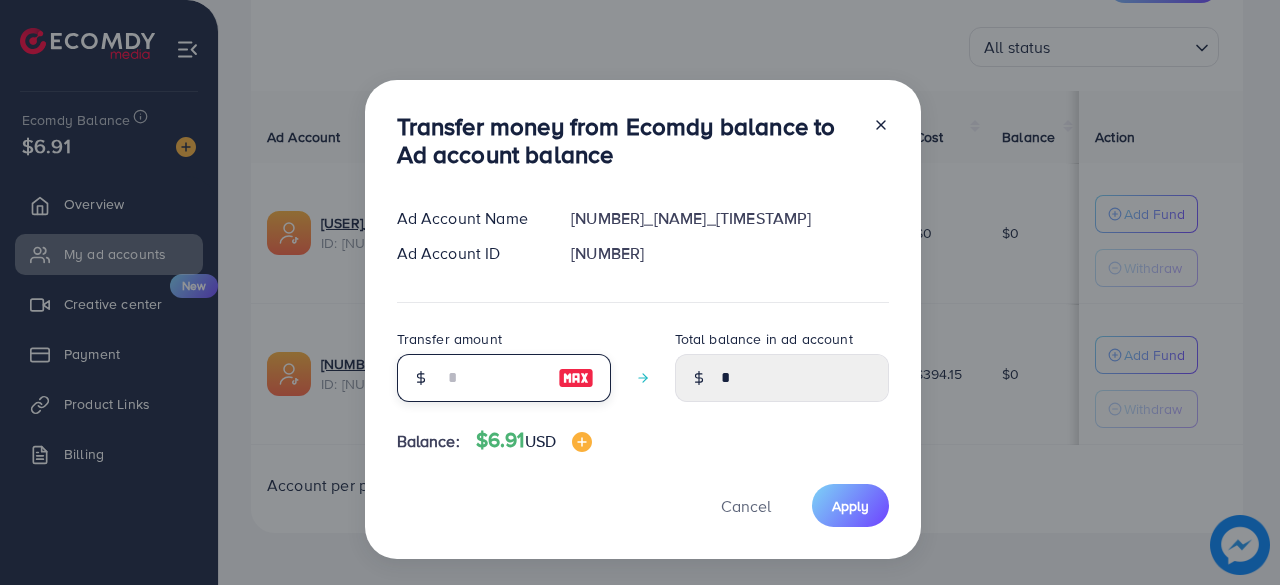 click at bounding box center [493, 378] 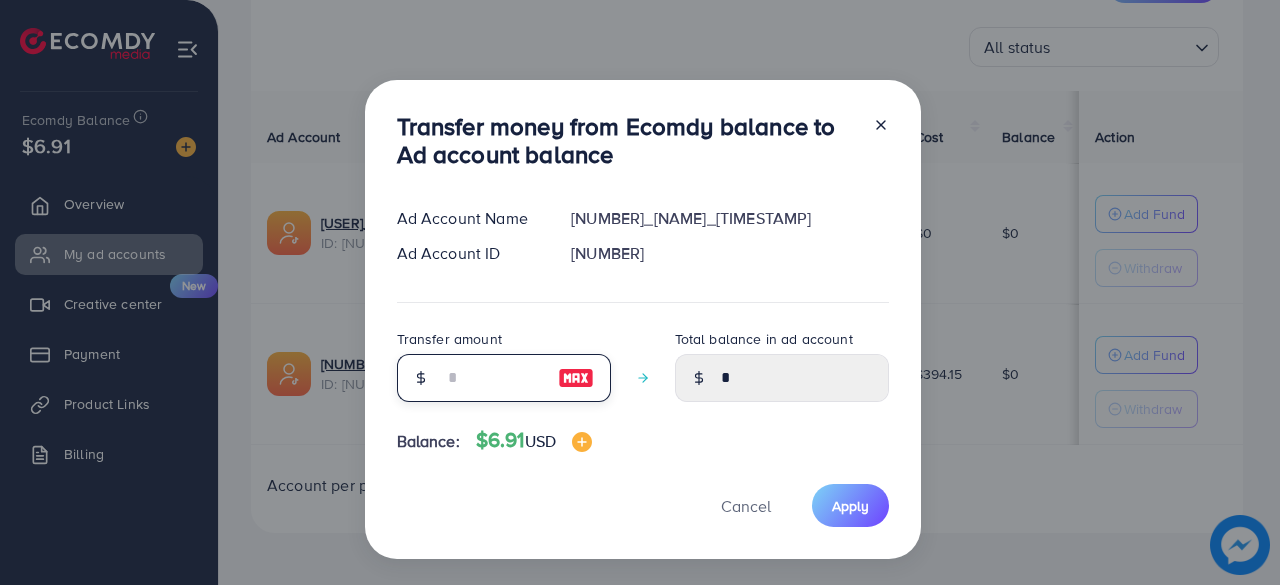 type on "*" 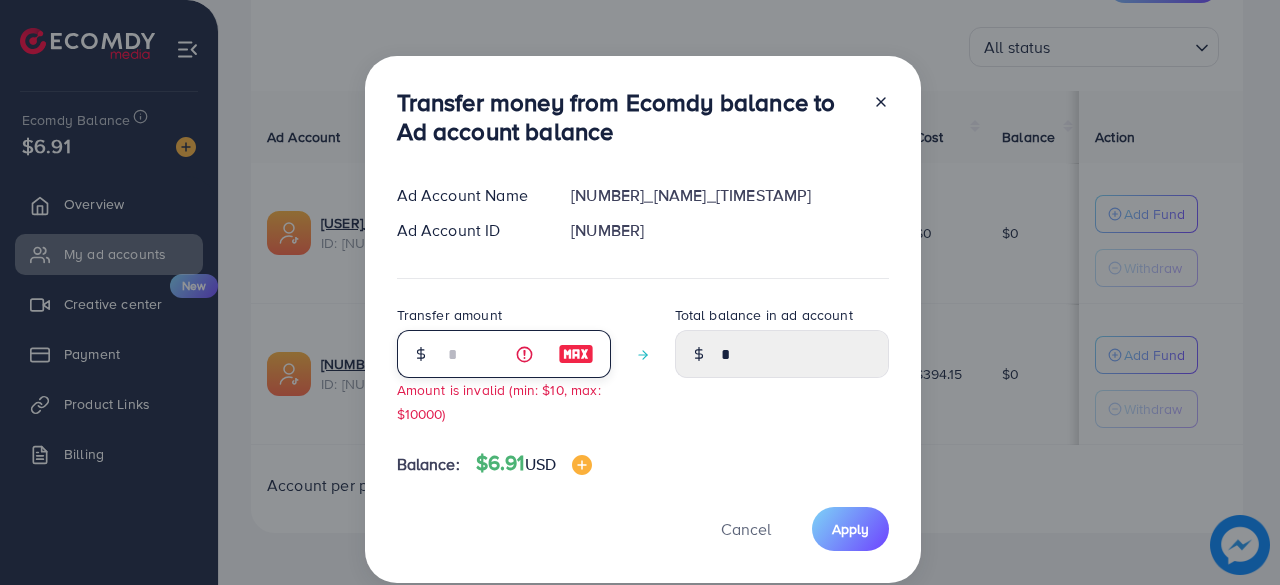 type on "****" 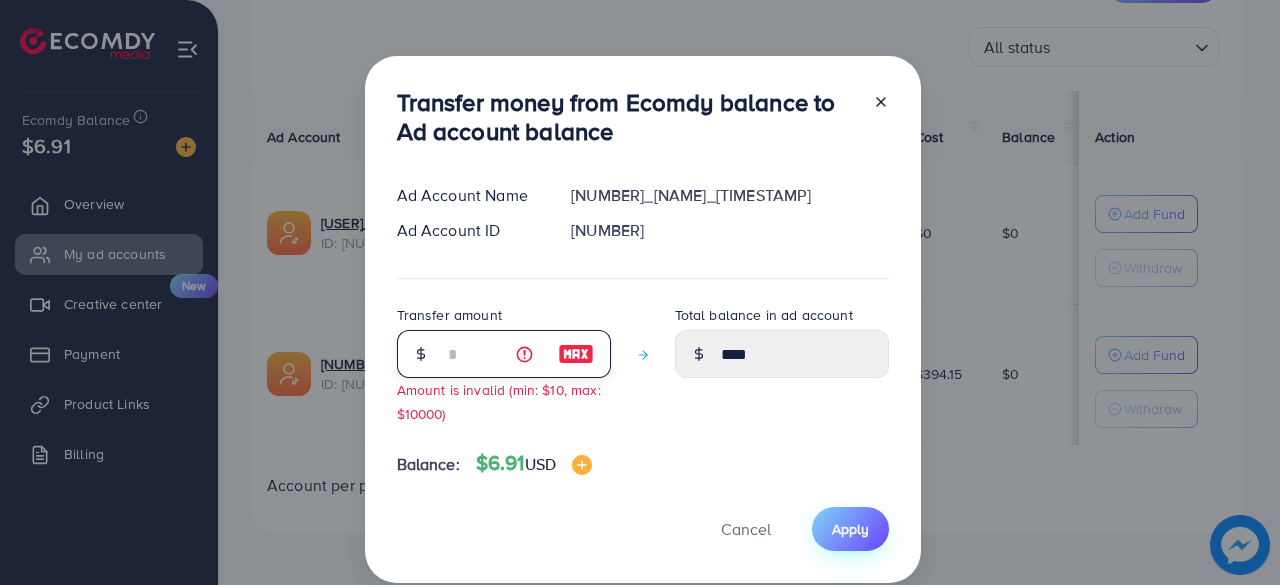 type on "*" 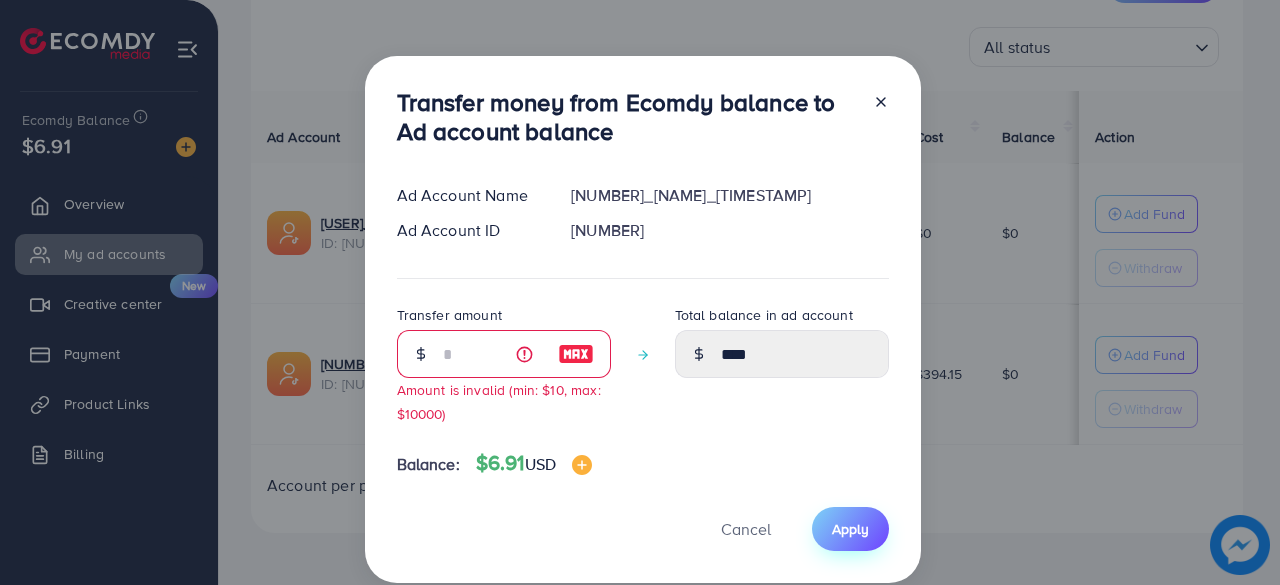 click on "Apply" at bounding box center [850, 529] 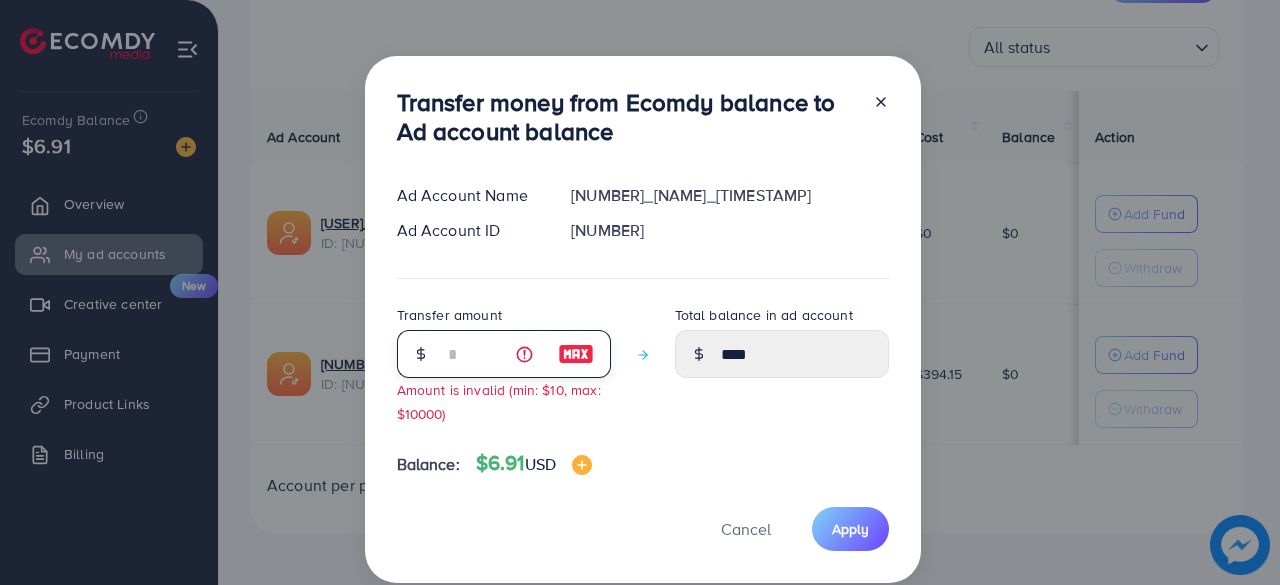 click on "*" at bounding box center (493, 354) 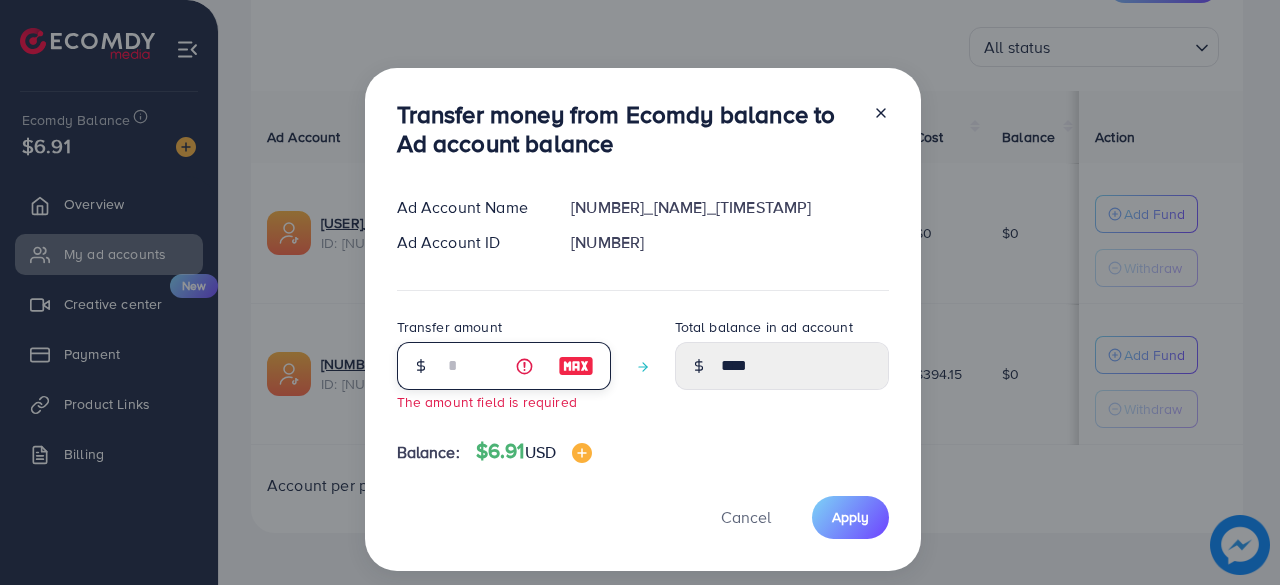 type on "****" 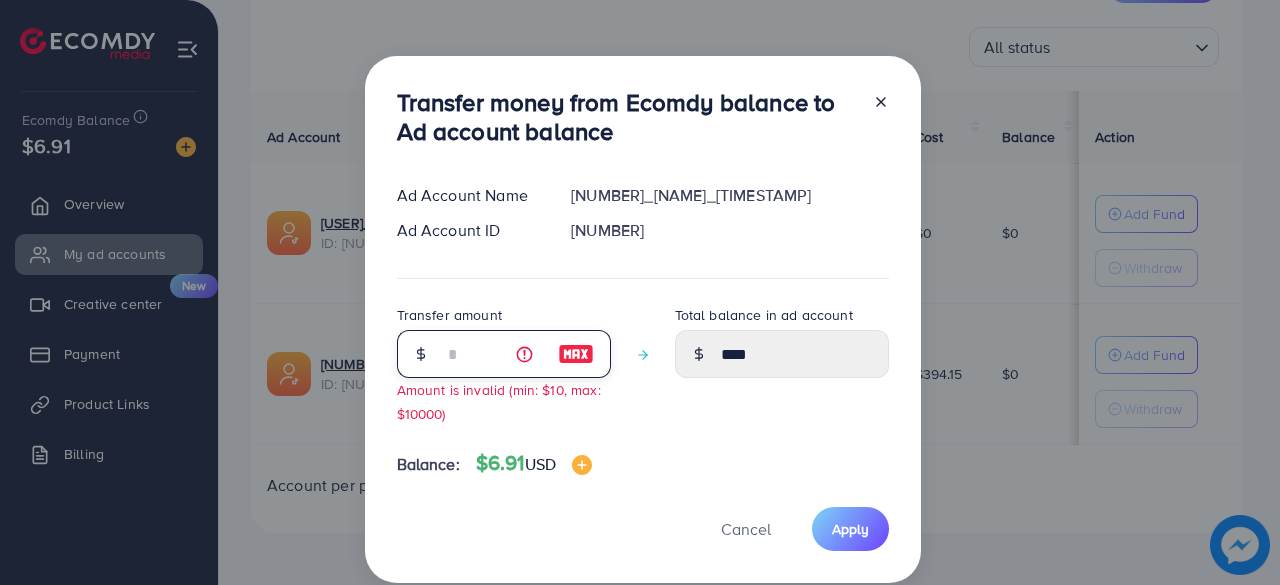 type on "*" 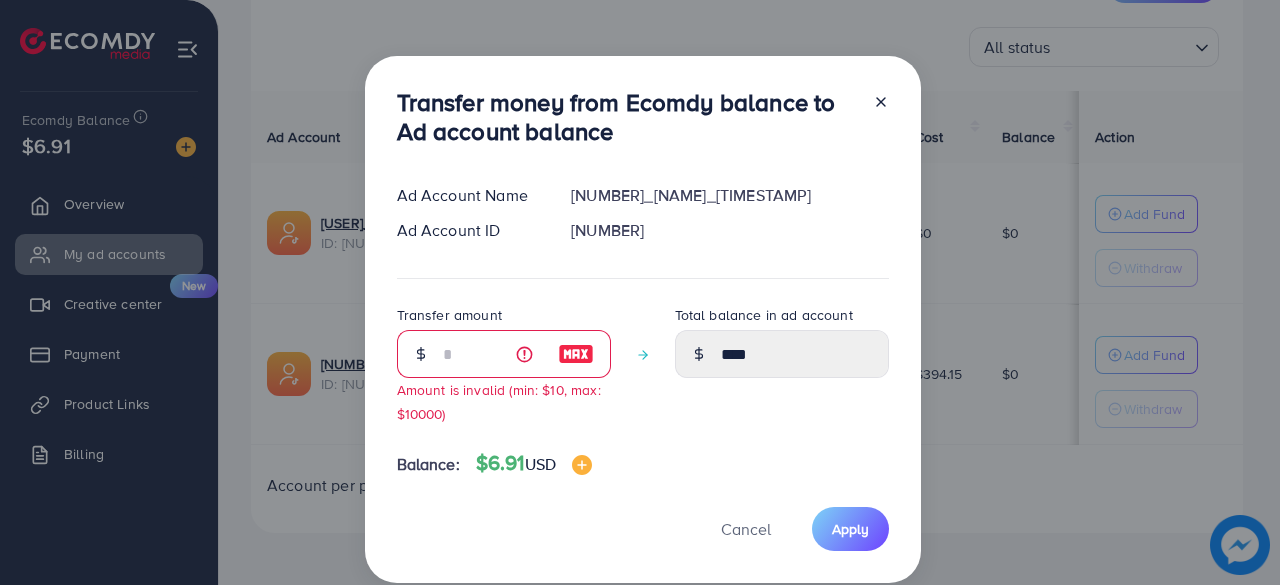 click 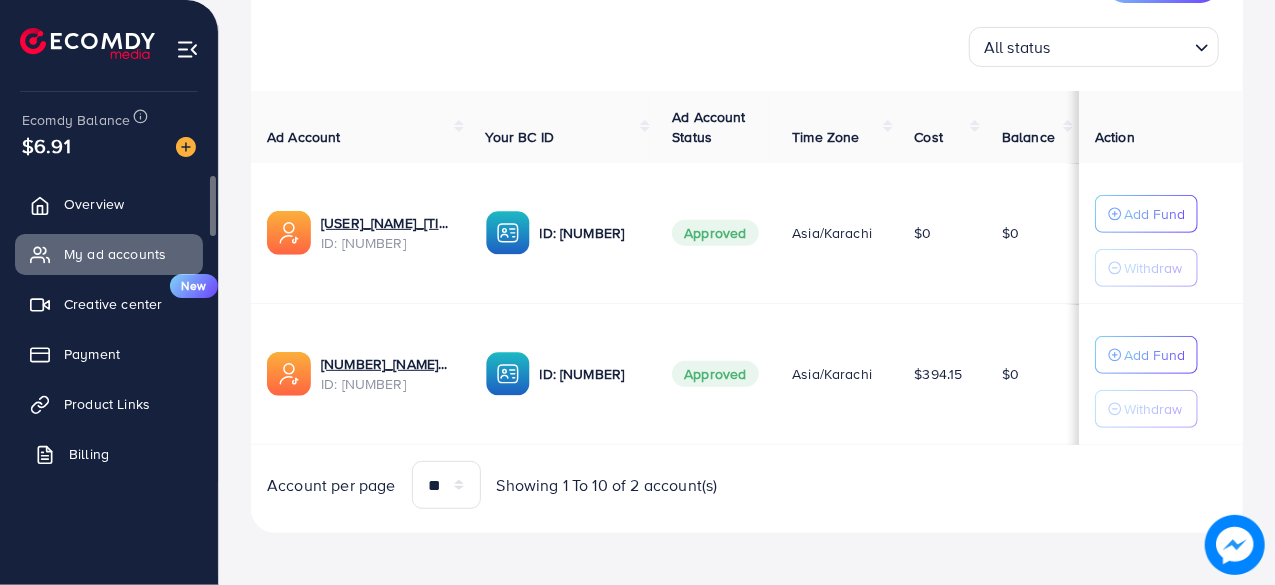 click on "Billing" at bounding box center (89, 454) 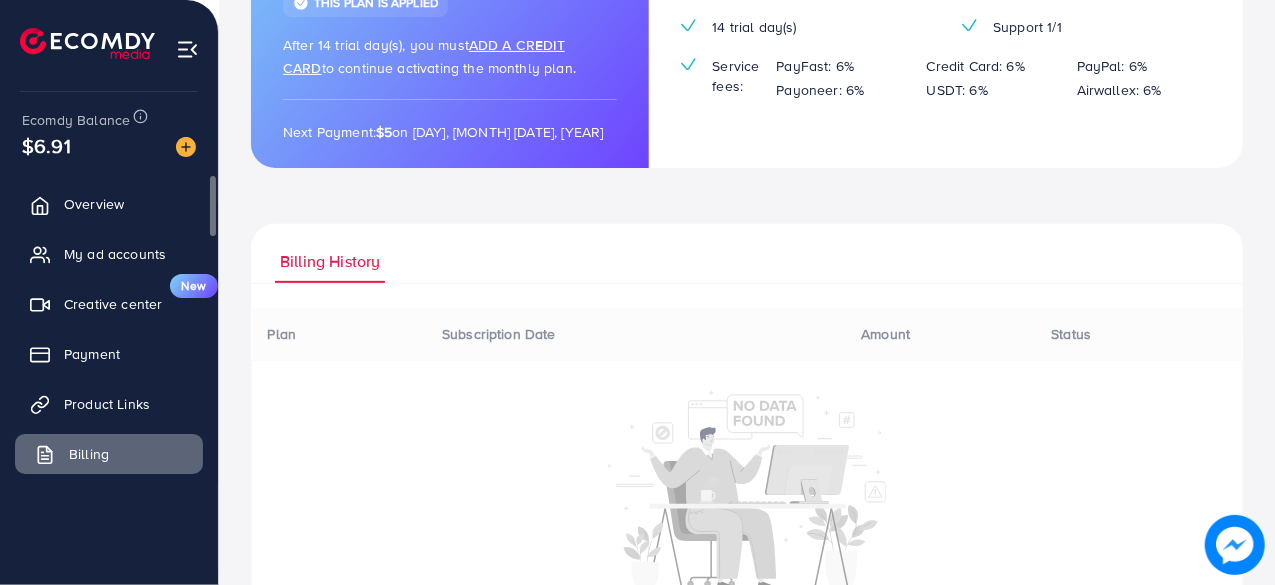 scroll, scrollTop: 0, scrollLeft: 0, axis: both 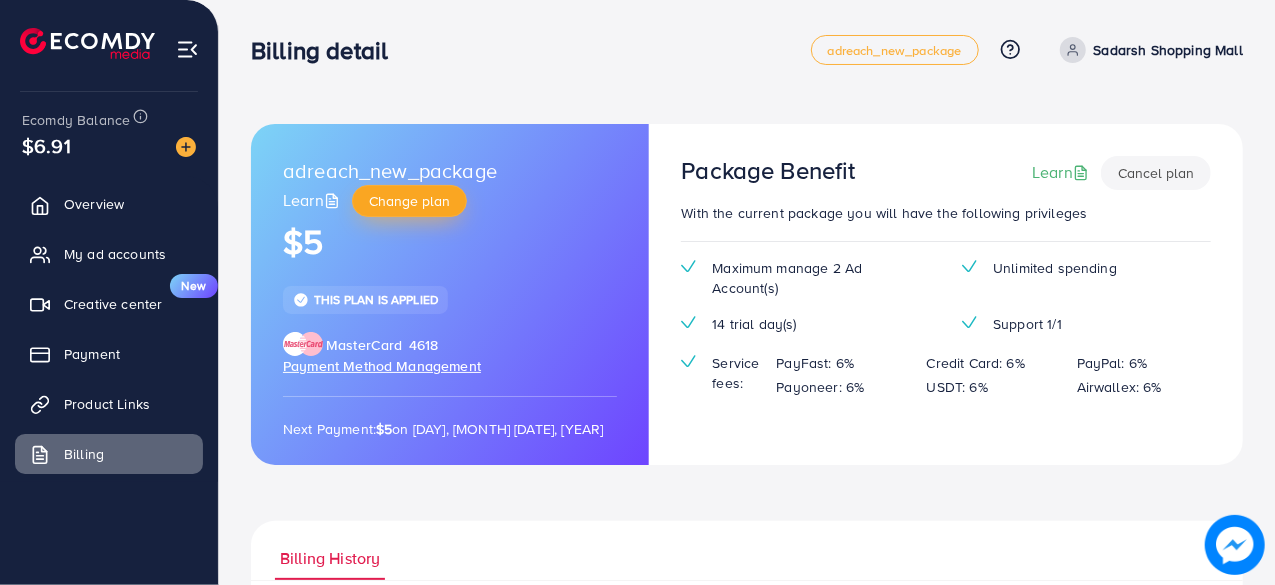 click on "Change plan" at bounding box center (409, 201) 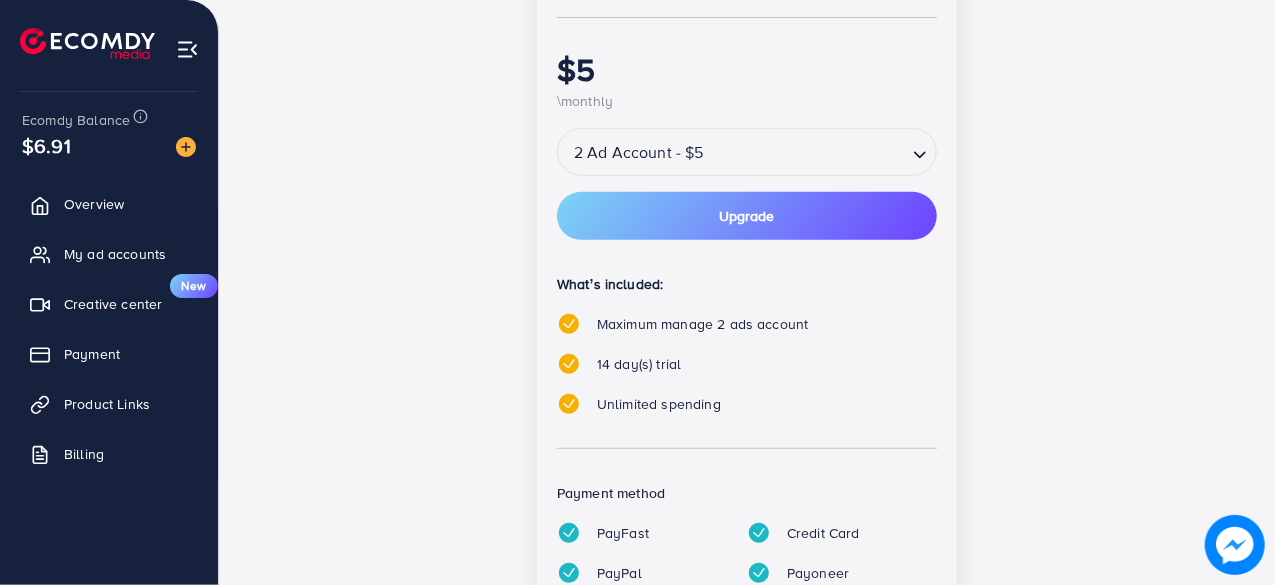 scroll, scrollTop: 437, scrollLeft: 0, axis: vertical 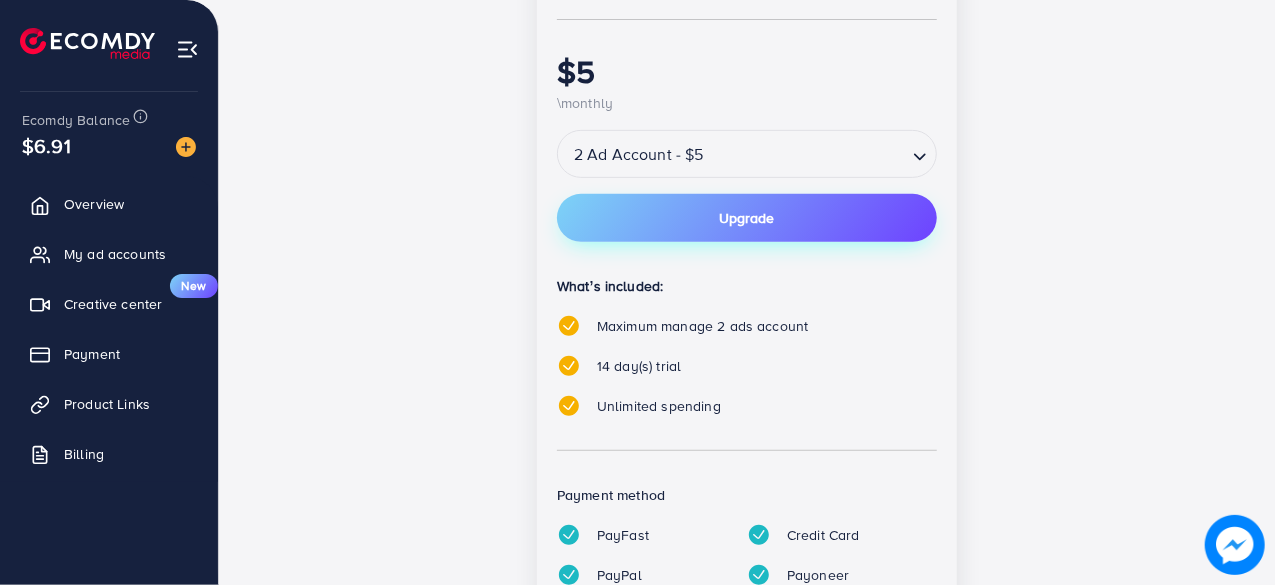 click on "Upgrade" at bounding box center (747, 218) 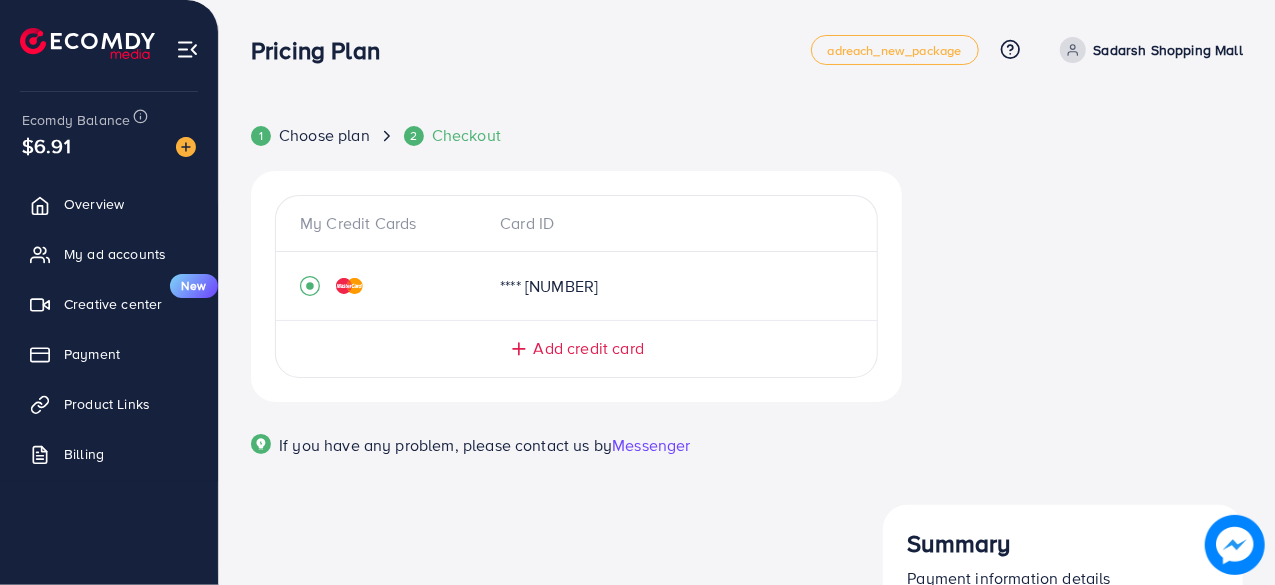 scroll, scrollTop: 70, scrollLeft: 0, axis: vertical 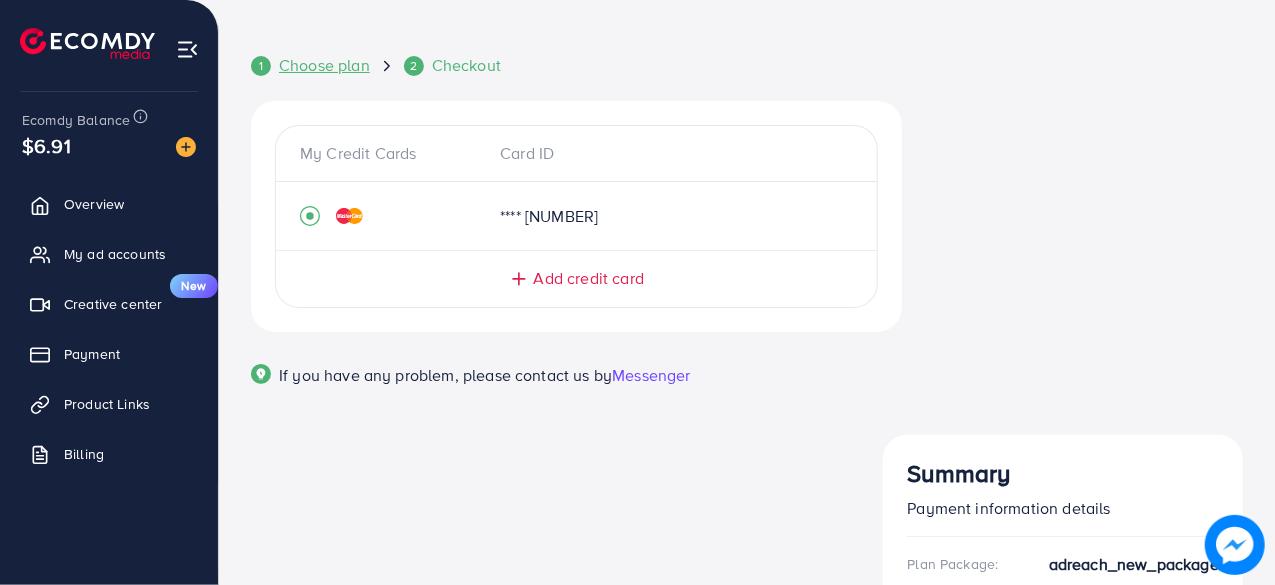 click on "Choose plan" at bounding box center [324, 65] 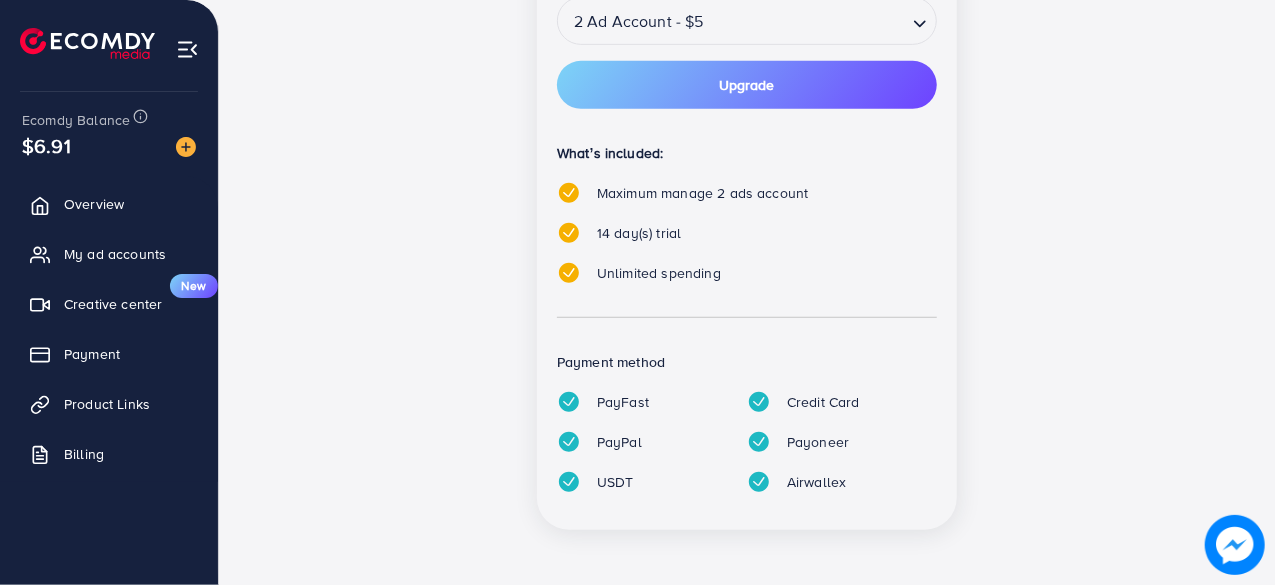 scroll, scrollTop: 0, scrollLeft: 0, axis: both 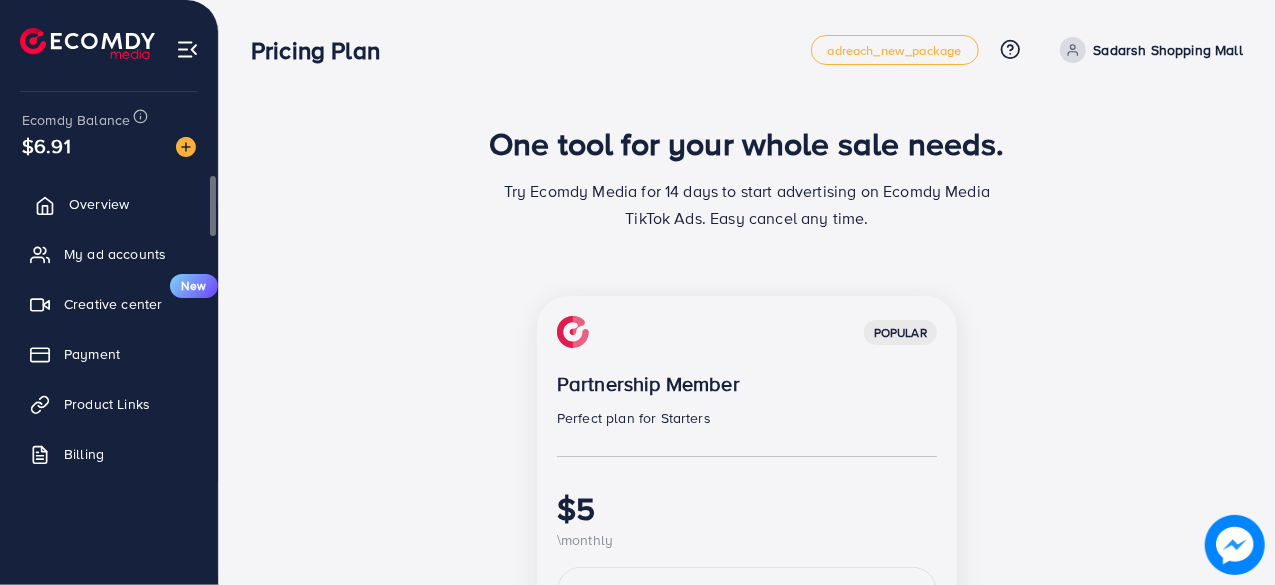click on "Overview" at bounding box center [99, 204] 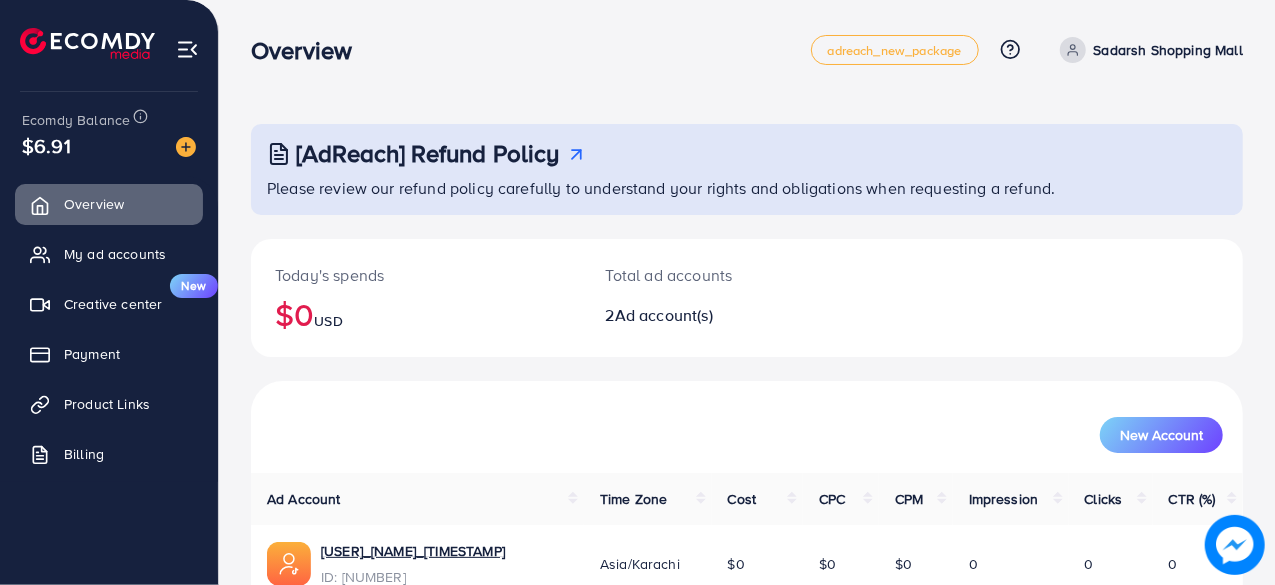 scroll, scrollTop: 10, scrollLeft: 0, axis: vertical 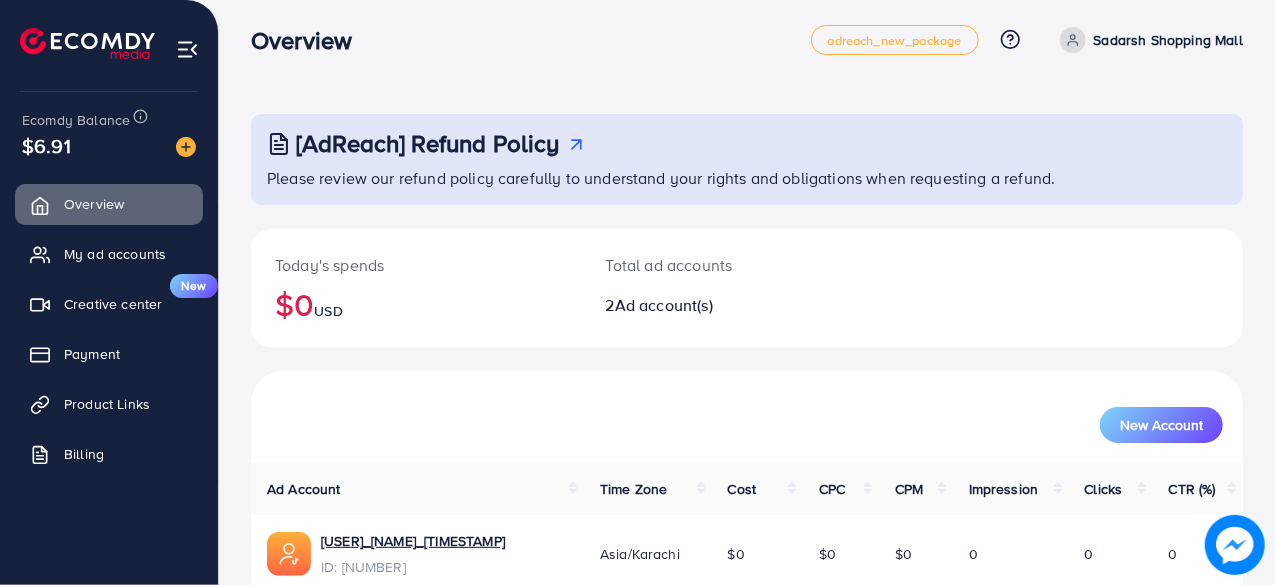 click on "Today's spends" at bounding box center [416, 265] 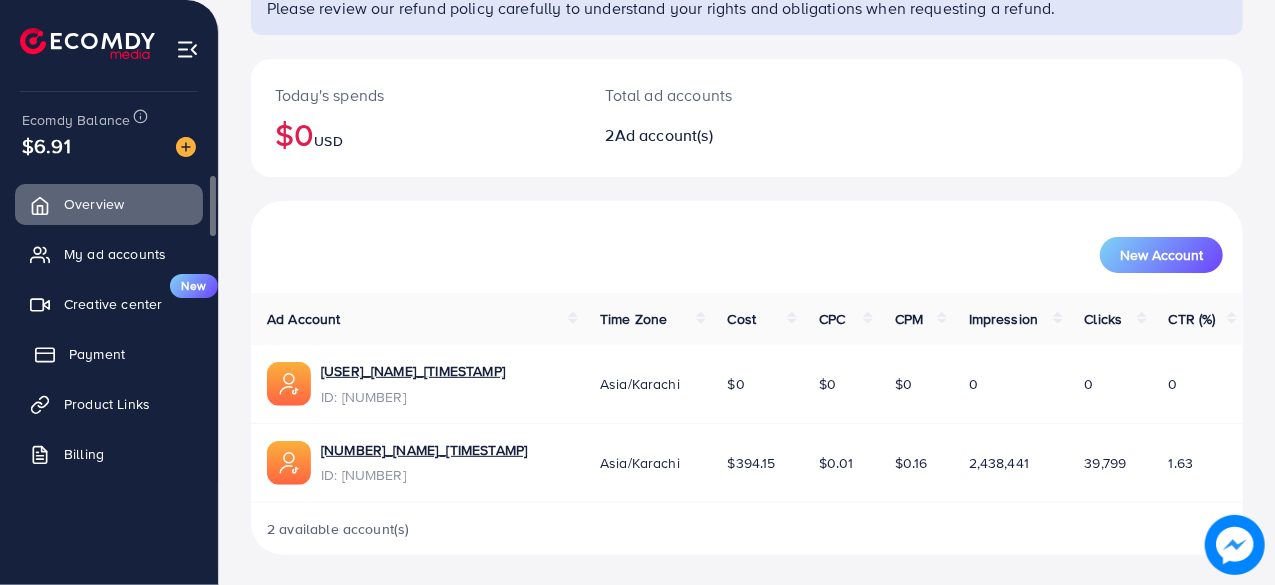click on "Payment" at bounding box center [97, 354] 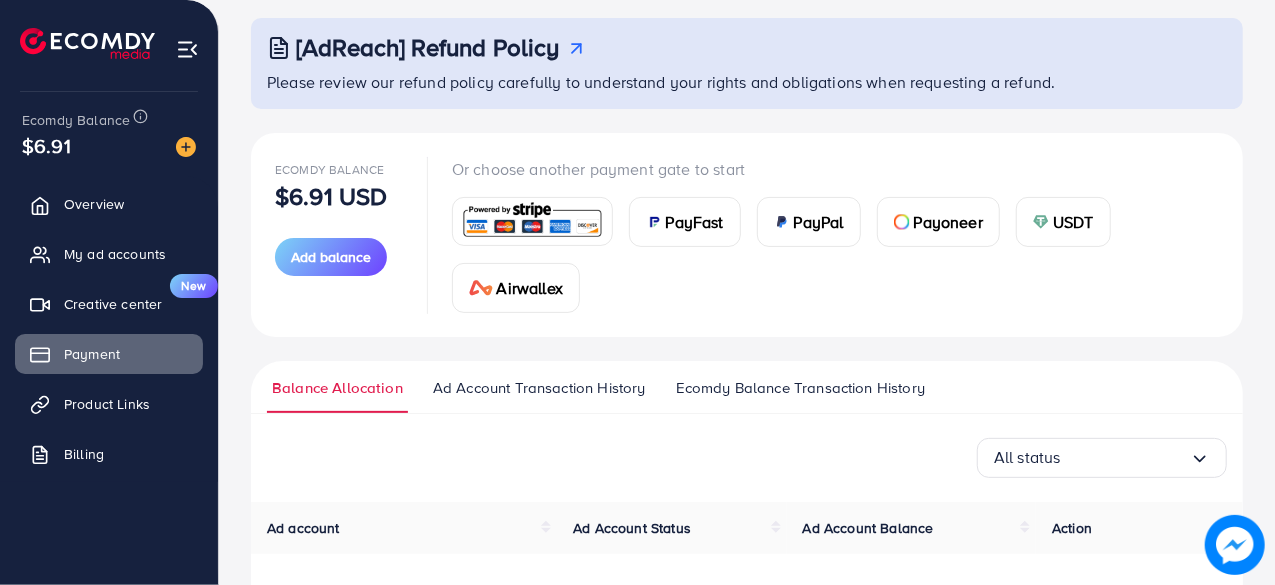 scroll, scrollTop: 0, scrollLeft: 0, axis: both 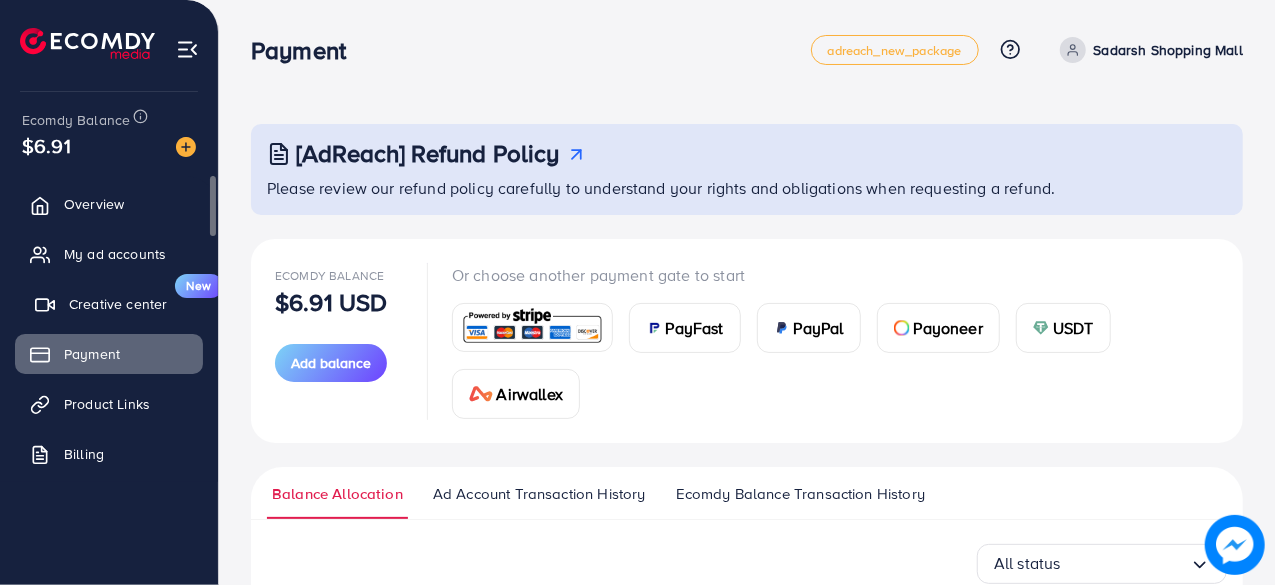 click on "Creative center" at bounding box center (118, 304) 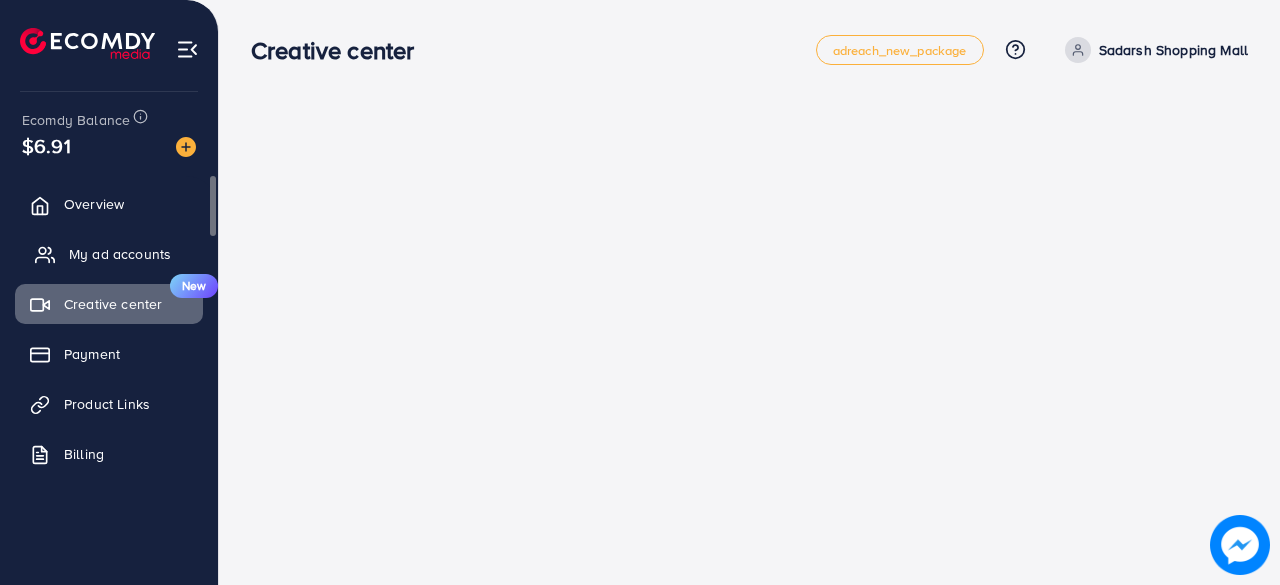 click on "My ad accounts" at bounding box center [120, 254] 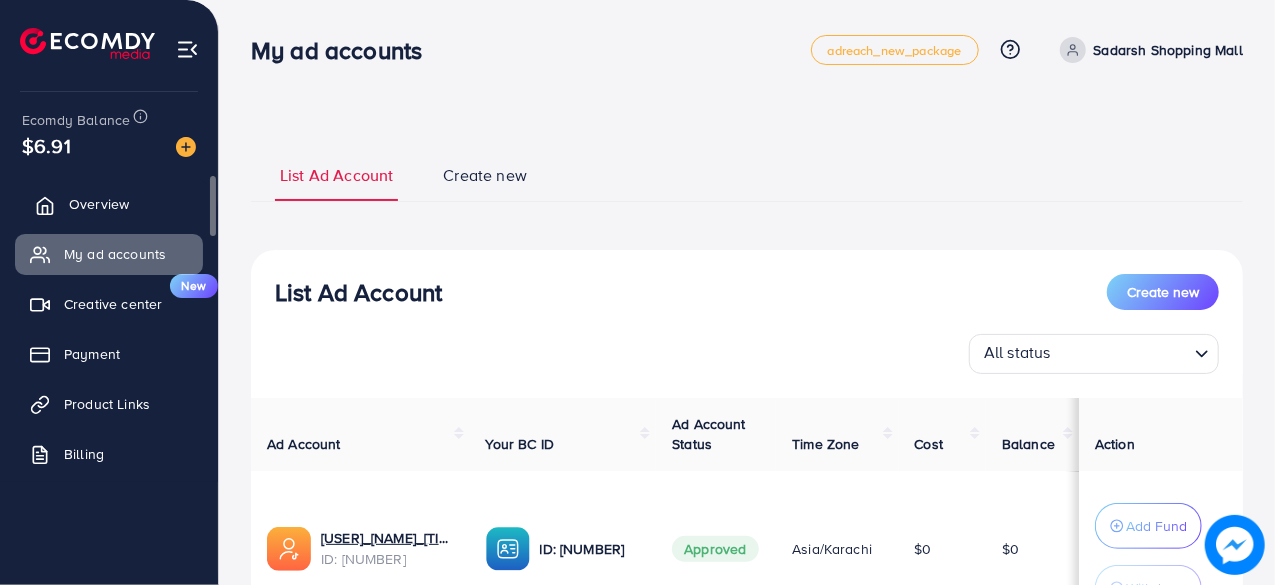 click on "Overview" at bounding box center [99, 204] 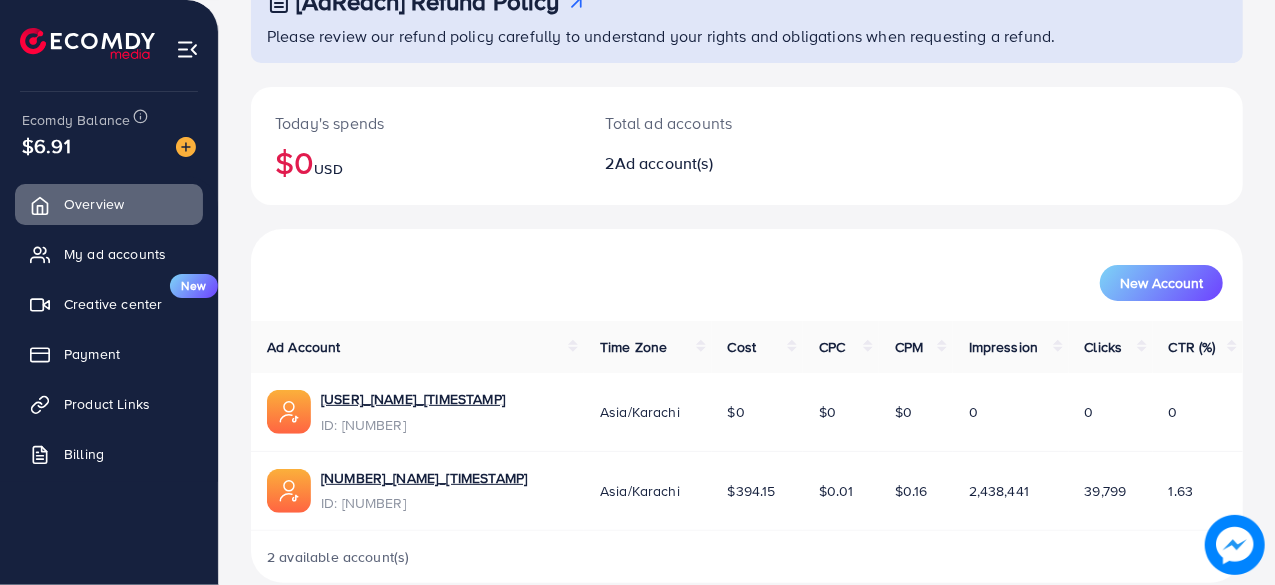 scroll, scrollTop: 0, scrollLeft: 0, axis: both 